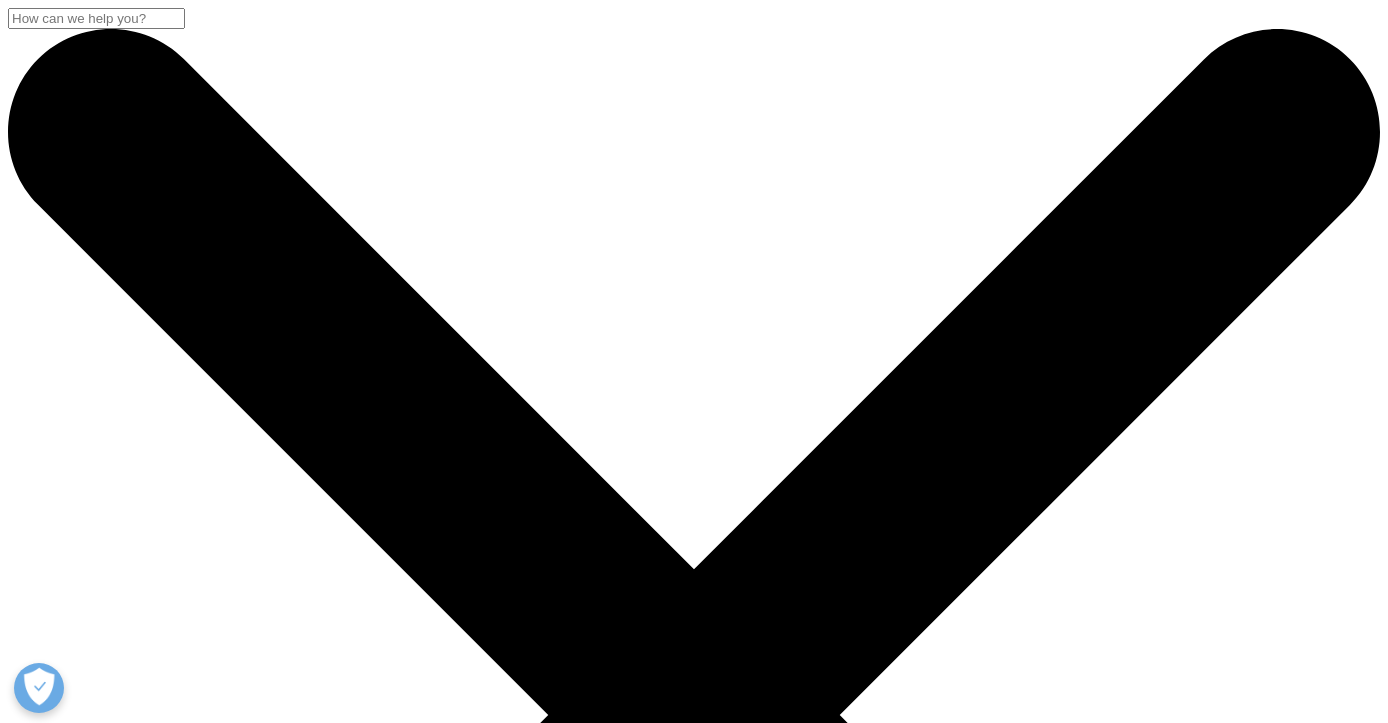 scroll, scrollTop: 644, scrollLeft: 0, axis: vertical 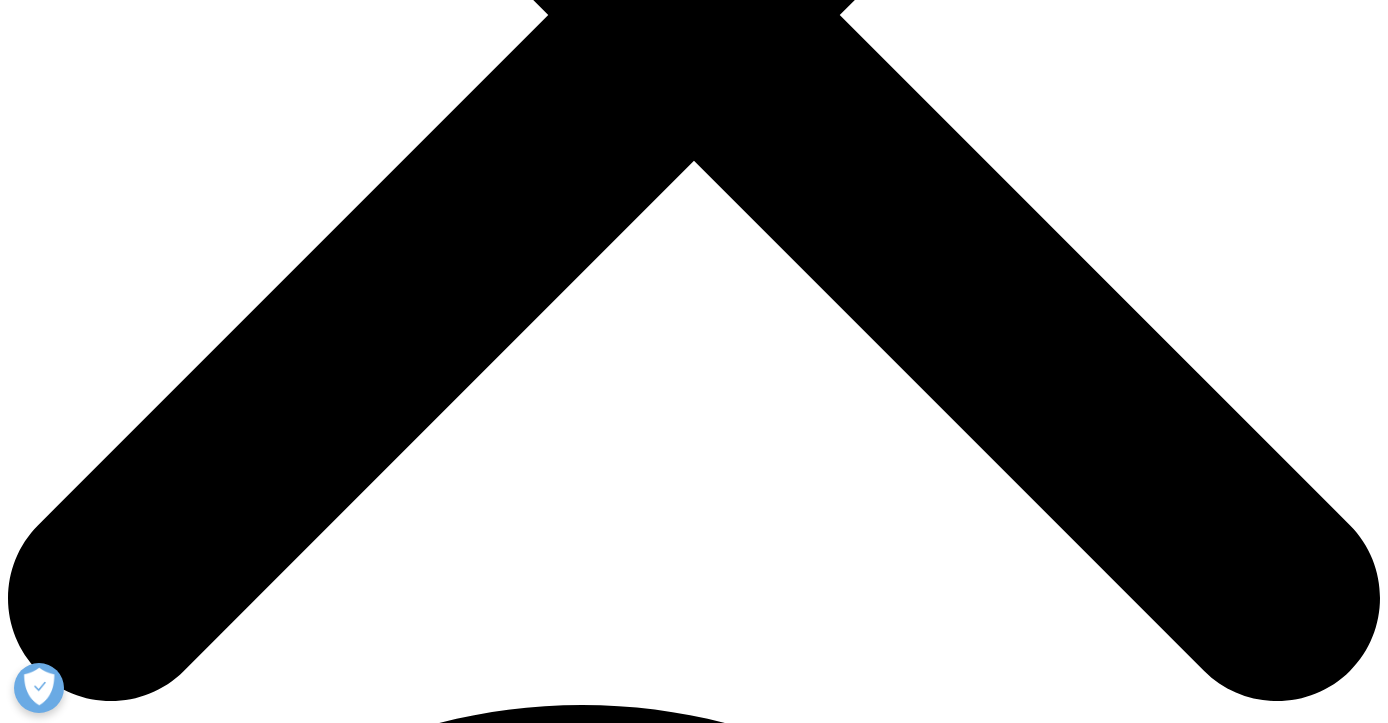 click on "All told, the 50 organizations that comprise this chart own and manage about 20,757 medical group sites and employ, by our estimates, 102,600 physicians. Why are these metrics useful to the healthcare and lifesciences industry? Consultants, analysts, marketers and commercial team leaders benefit from a complete view of the medical group landscape to see how providers are connected and interact at every level of ownership. This knowledge enables sufficient allocation of resources based on the size and locations of the group; accurate targeting of the group’s stakeholders; and identification of affiliated sites and specialties." at bounding box center (694, 10458) 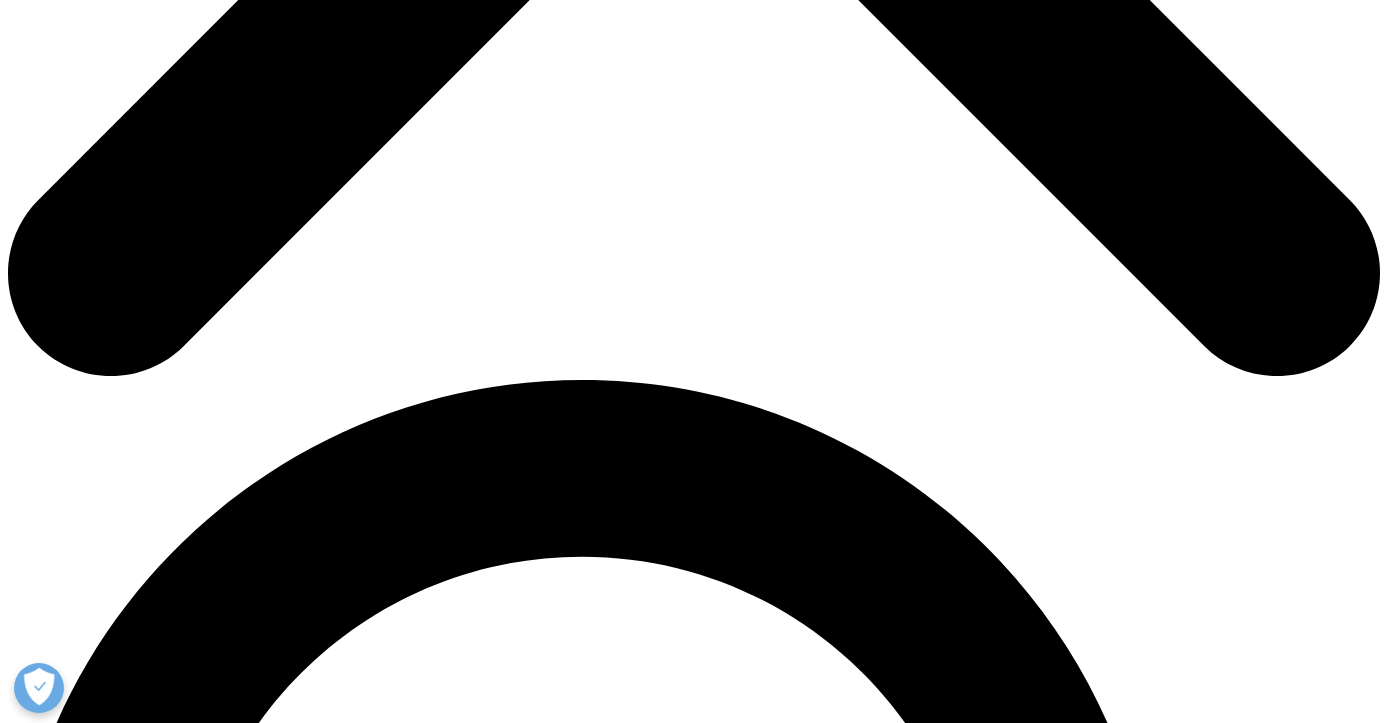 scroll, scrollTop: 863, scrollLeft: 0, axis: vertical 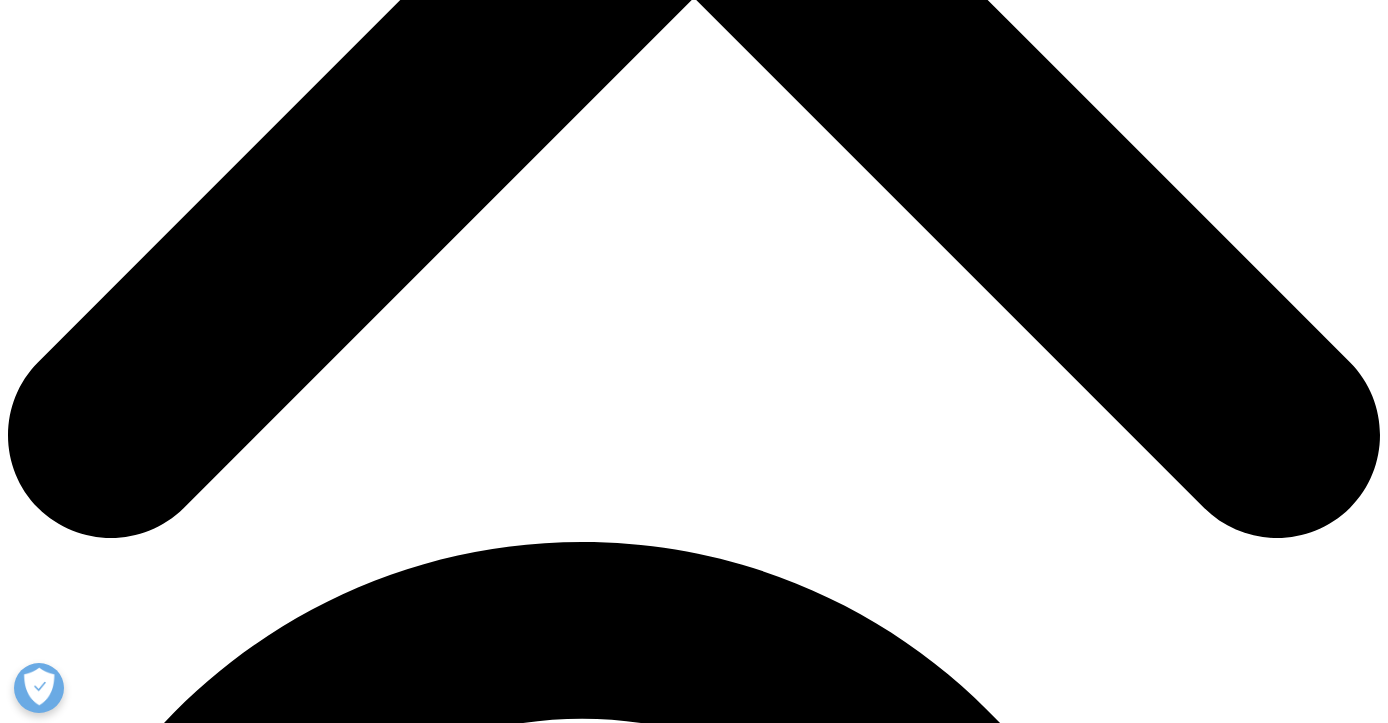 click on "First Name" at bounding box center [172, 9985] 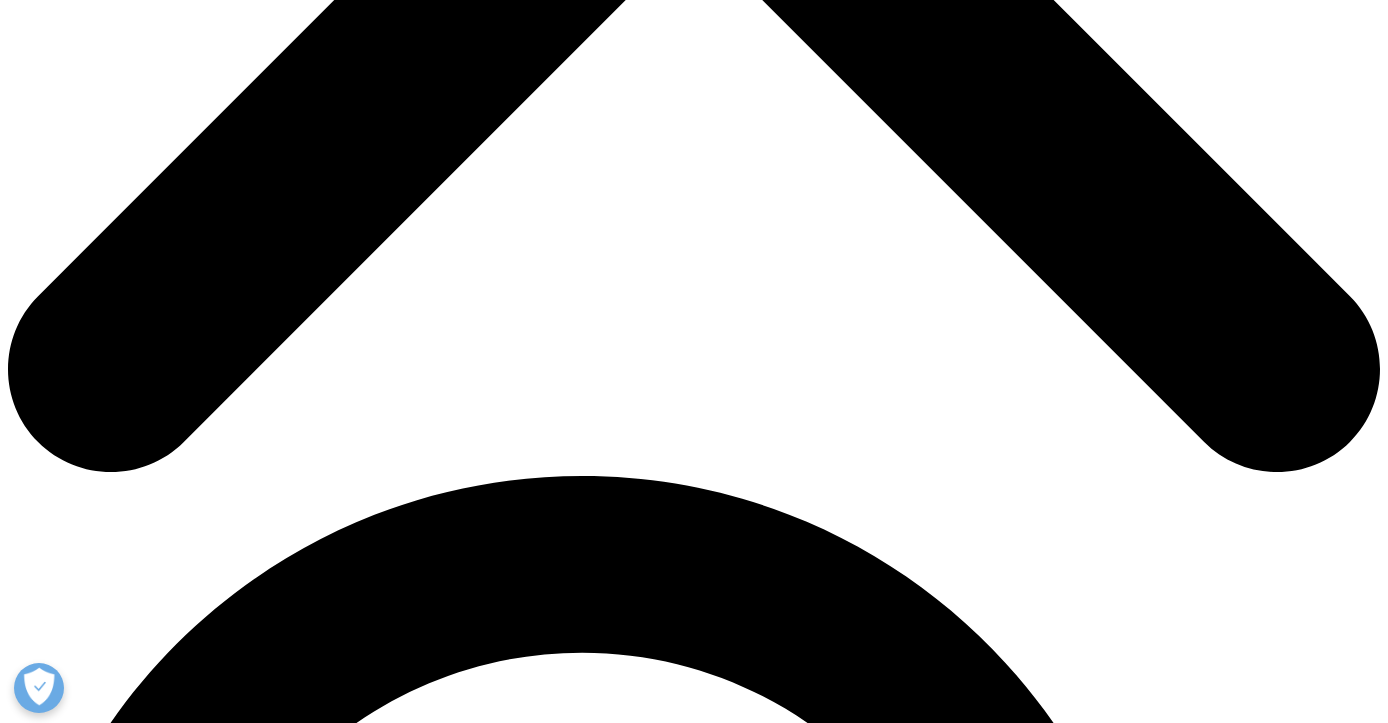 scroll, scrollTop: 963, scrollLeft: 0, axis: vertical 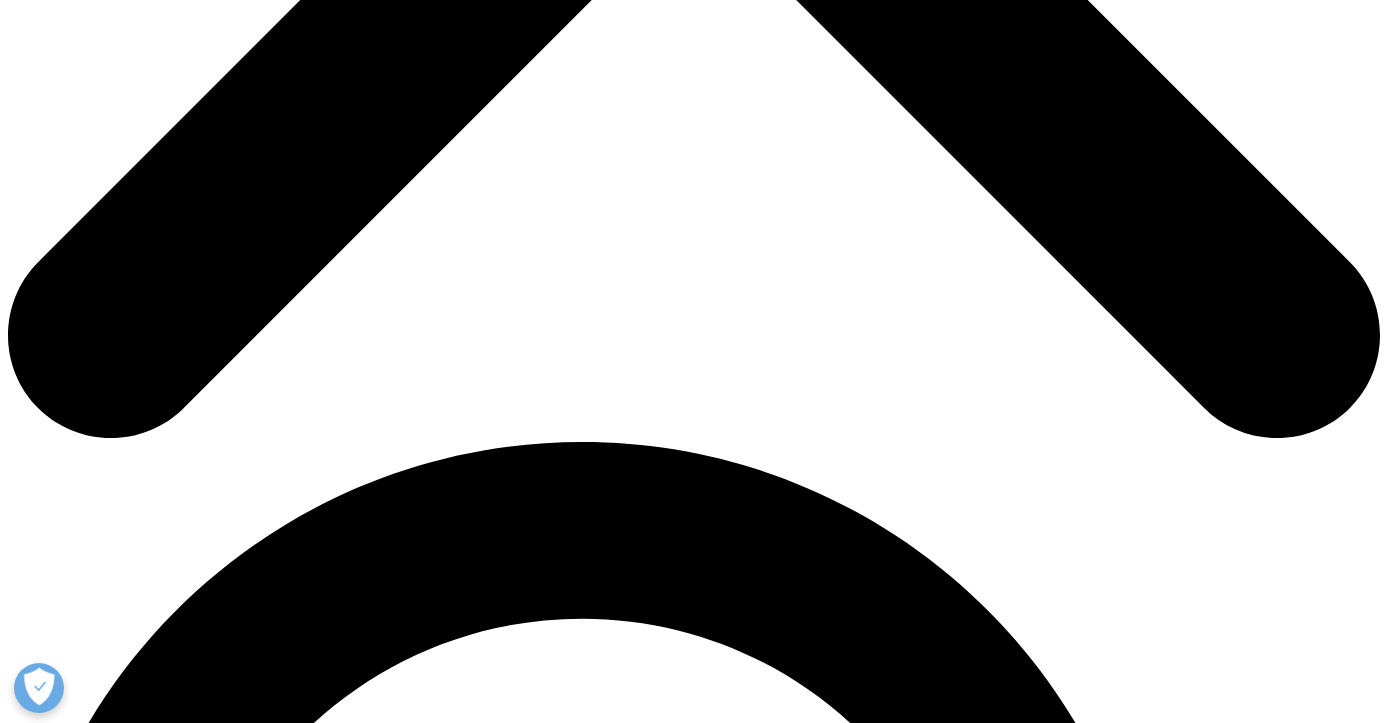click on "Email Address" at bounding box center [194, 9927] 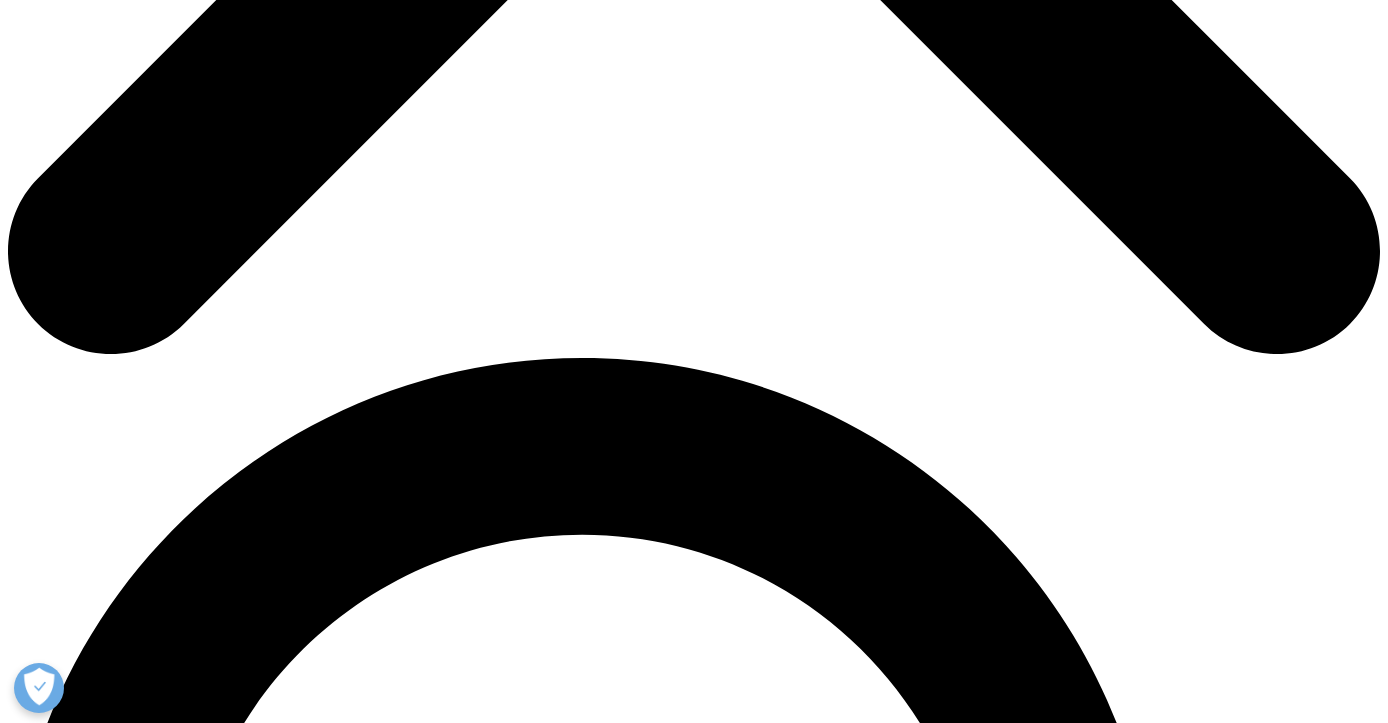 scroll, scrollTop: 1163, scrollLeft: 0, axis: vertical 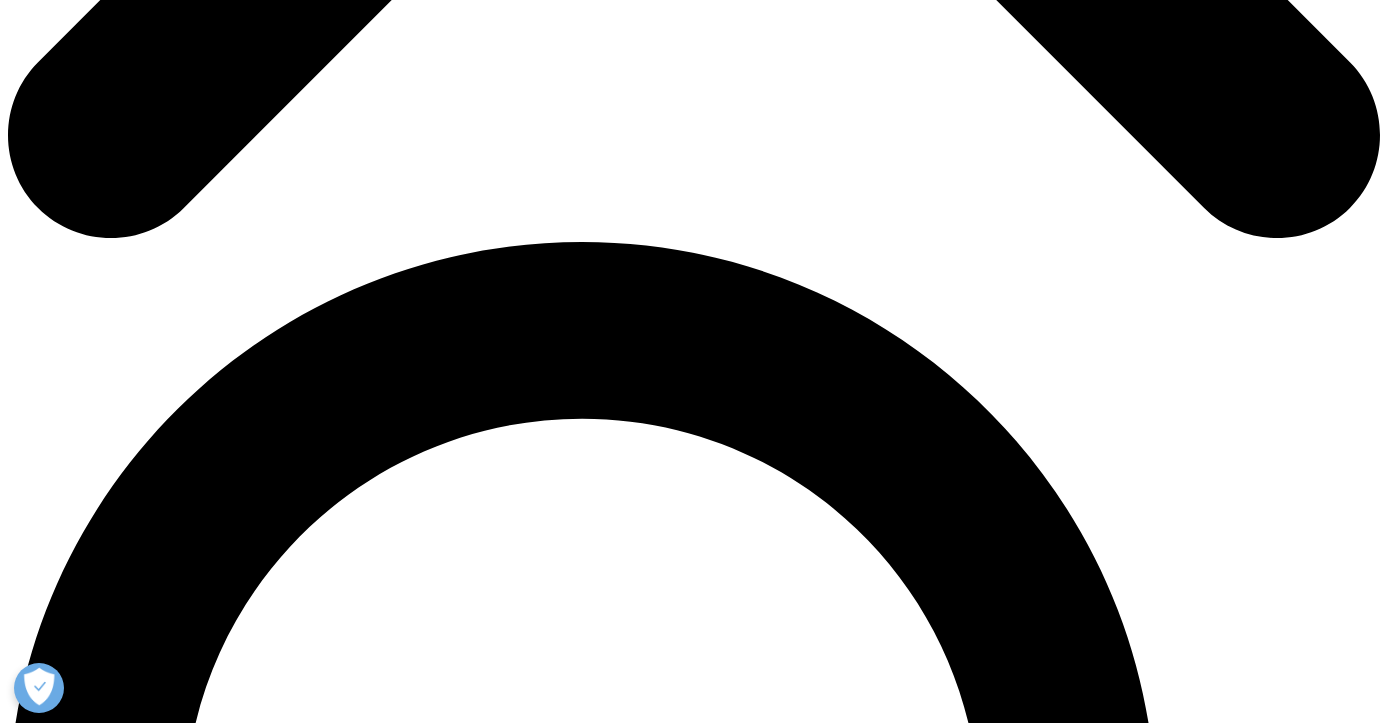 click on "Submit" at bounding box center (36, 9907) 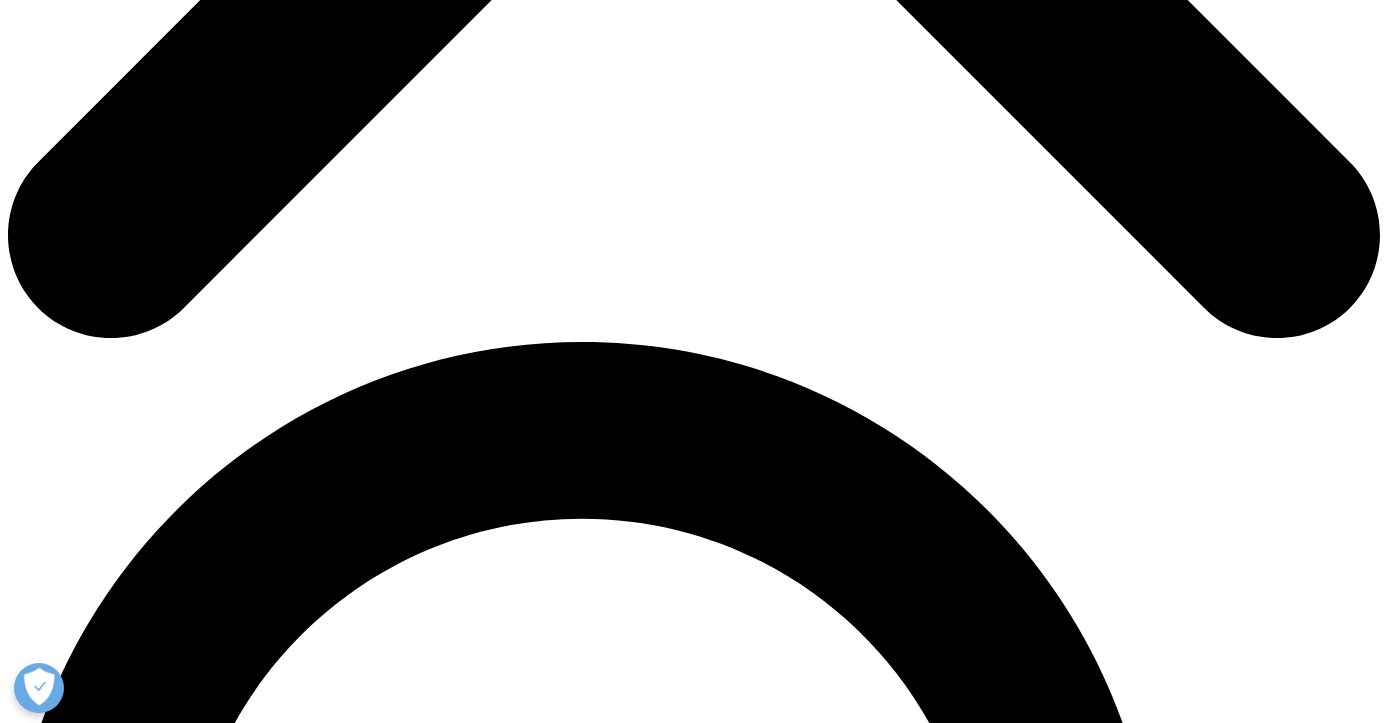 click on "[EMAIL]" at bounding box center (194, 9827) 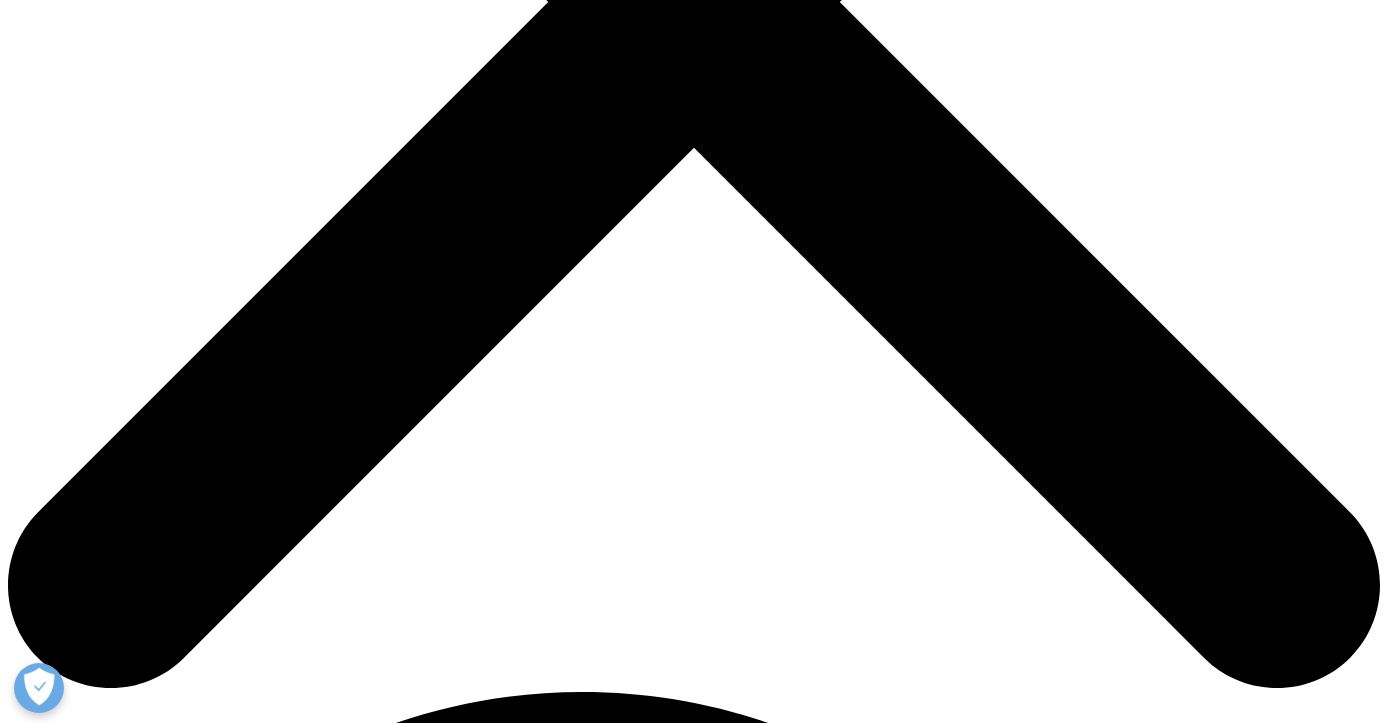 click on "Click here to download" at bounding box center (694, 10136) 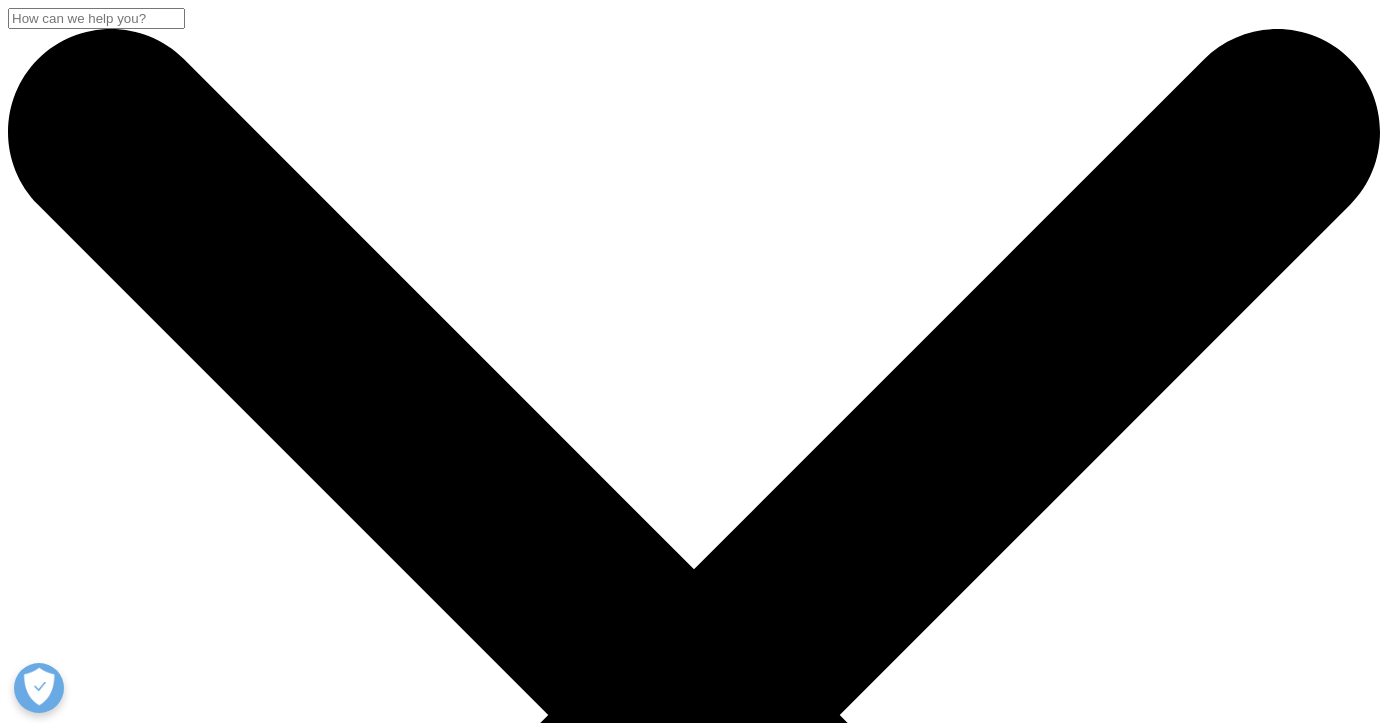 scroll, scrollTop: 0, scrollLeft: 0, axis: both 